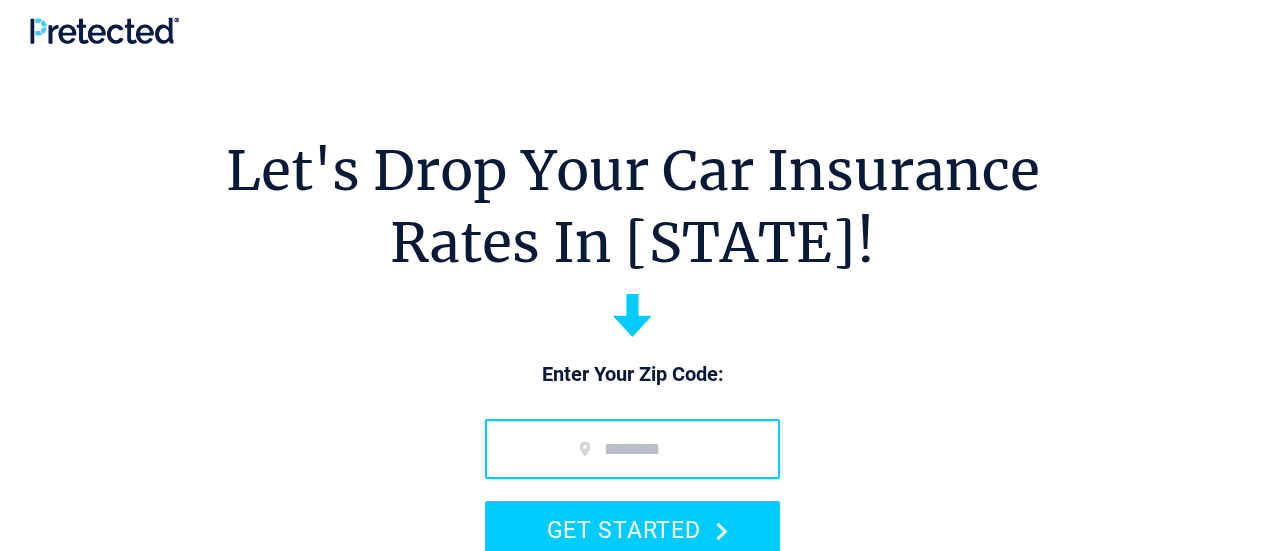 scroll, scrollTop: 0, scrollLeft: 0, axis: both 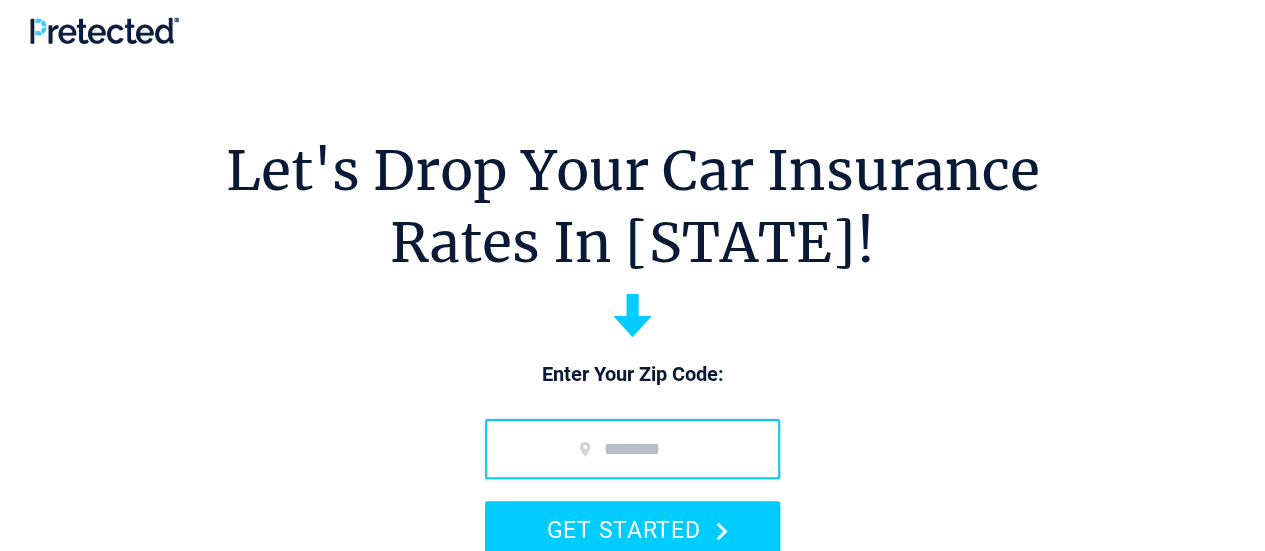 click at bounding box center [632, 449] 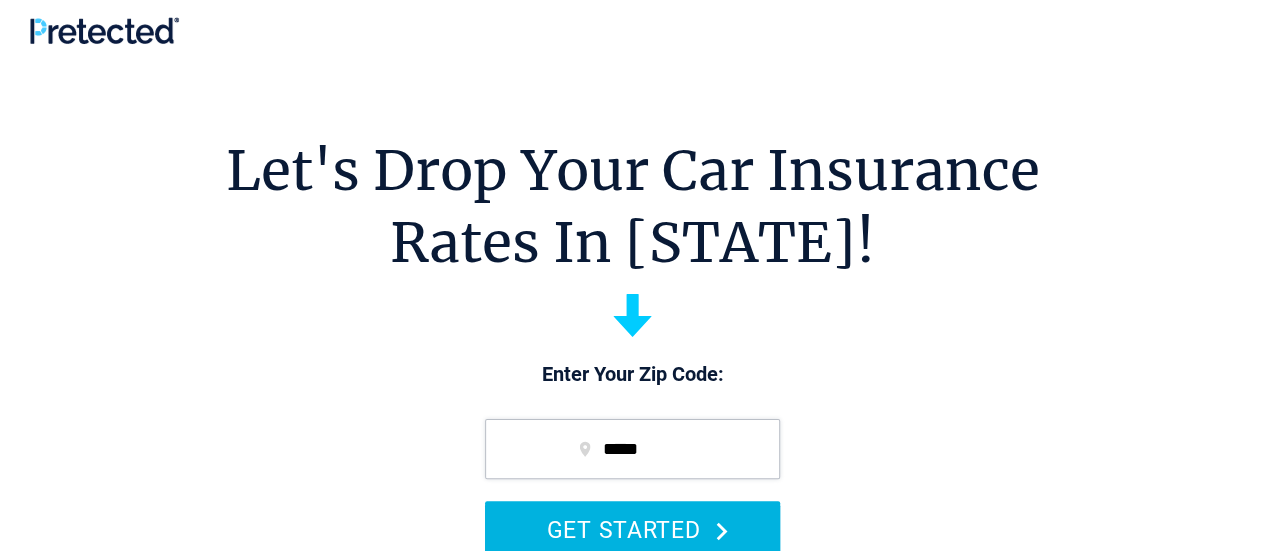 click on "GET STARTED" at bounding box center (632, 529) 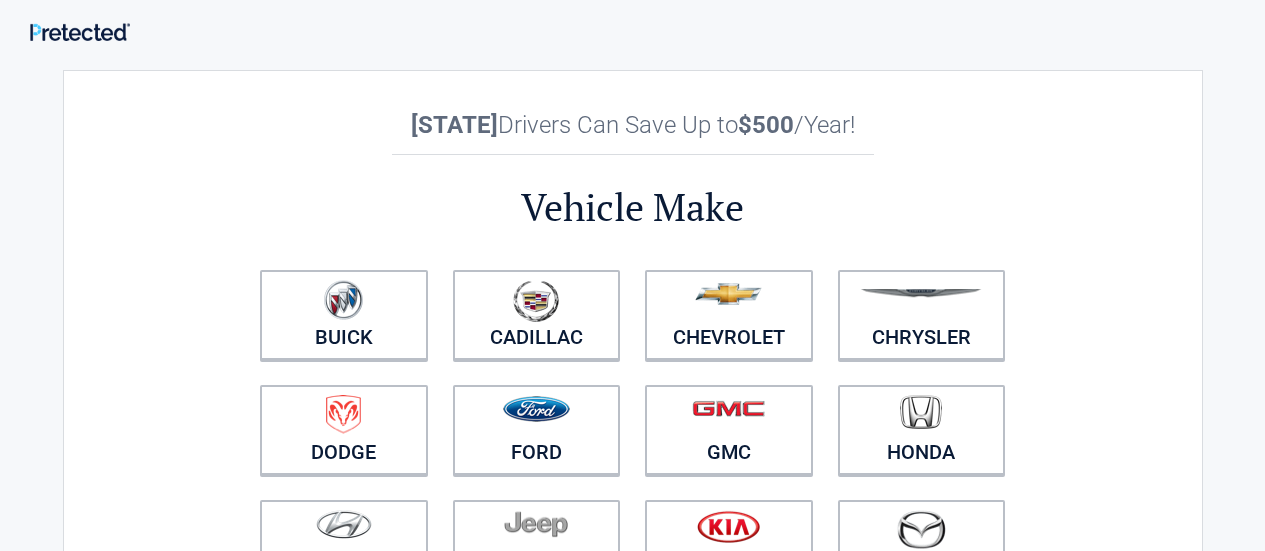 scroll, scrollTop: 0, scrollLeft: 0, axis: both 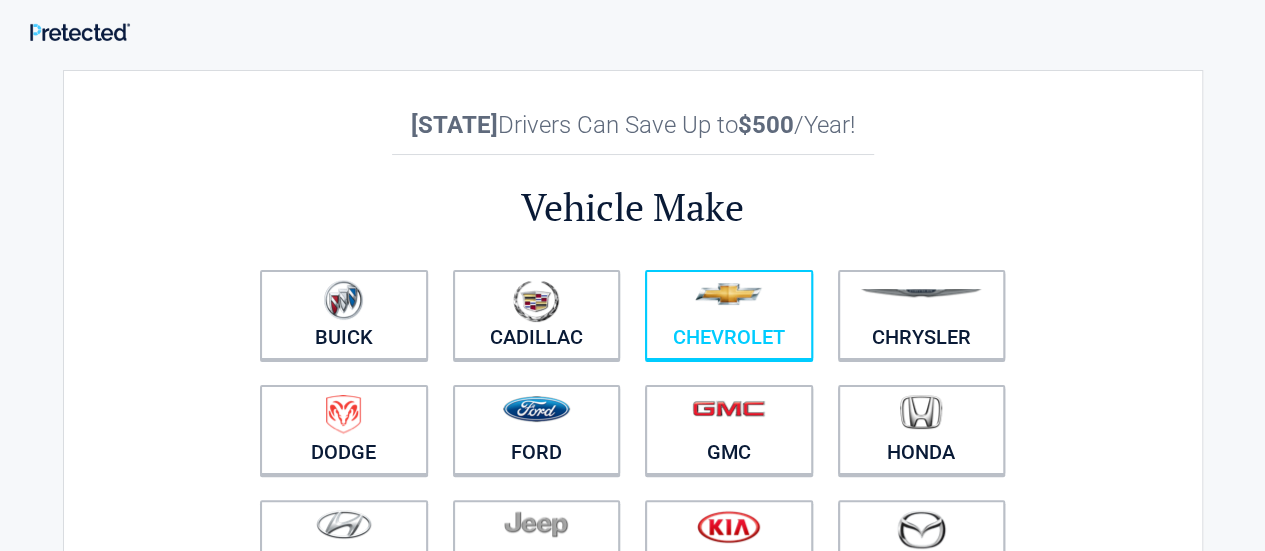 click at bounding box center [729, 302] 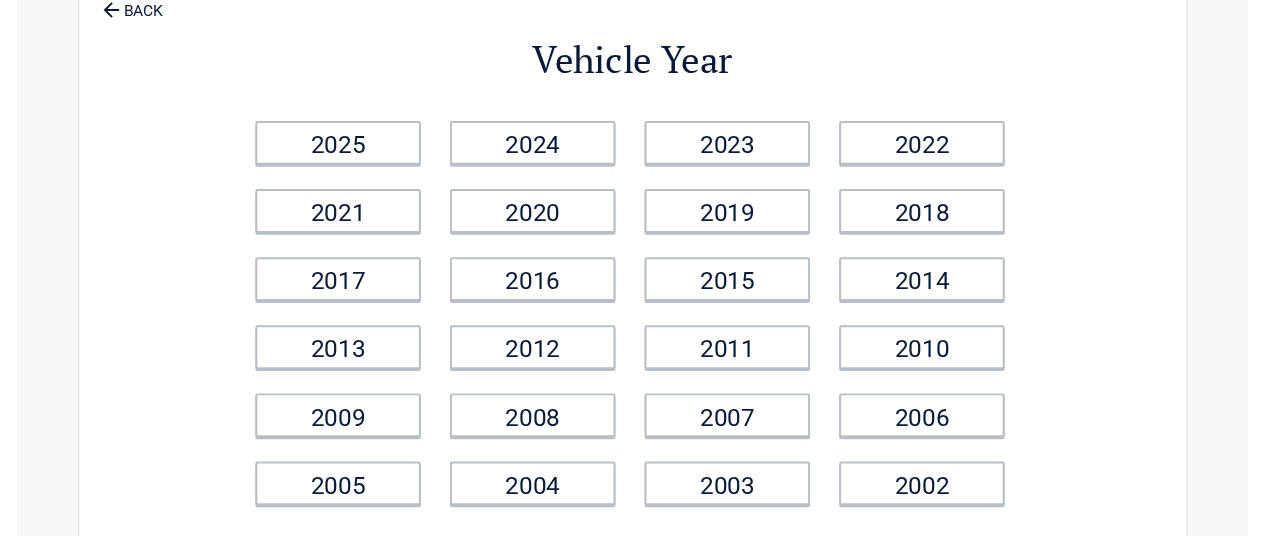 scroll, scrollTop: 102, scrollLeft: 0, axis: vertical 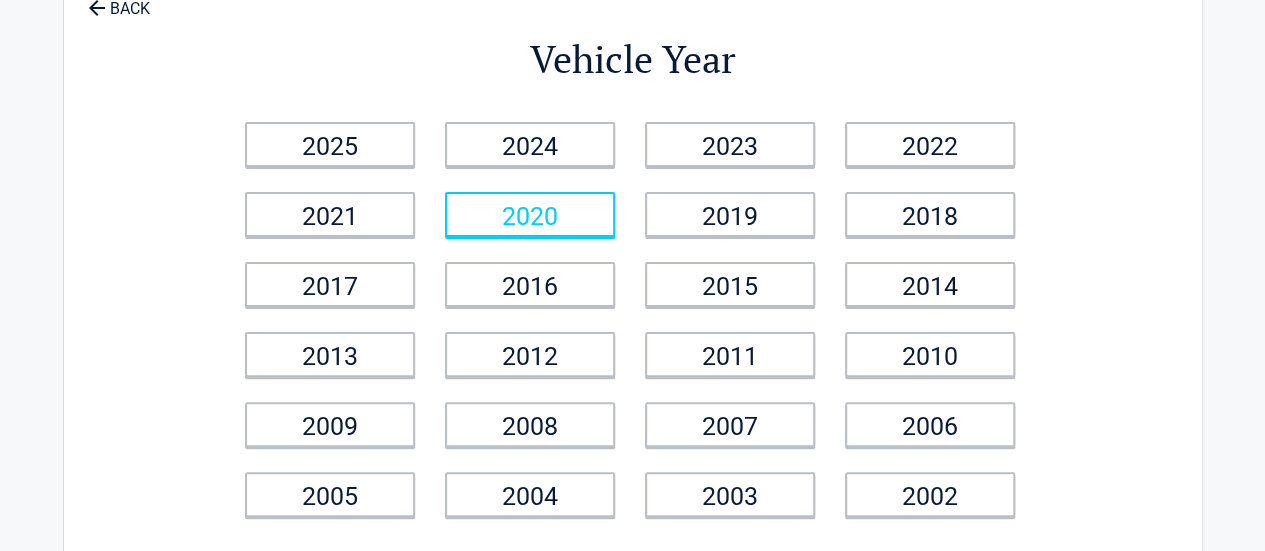 click on "2020" at bounding box center [530, 214] 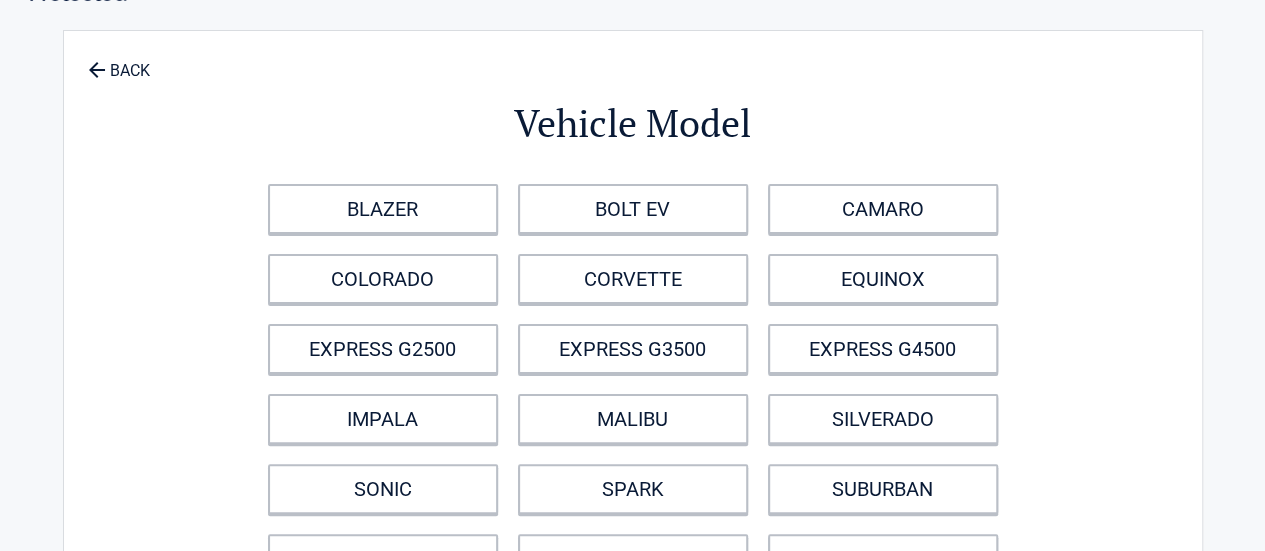 scroll, scrollTop: 0, scrollLeft: 0, axis: both 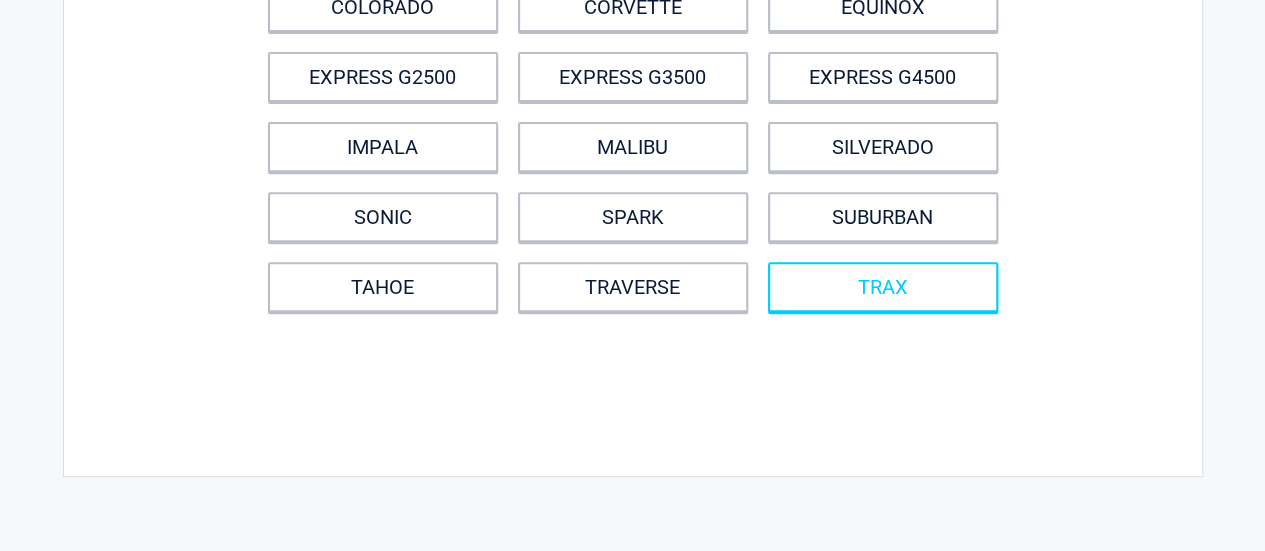 click on "TRAX" at bounding box center (883, 287) 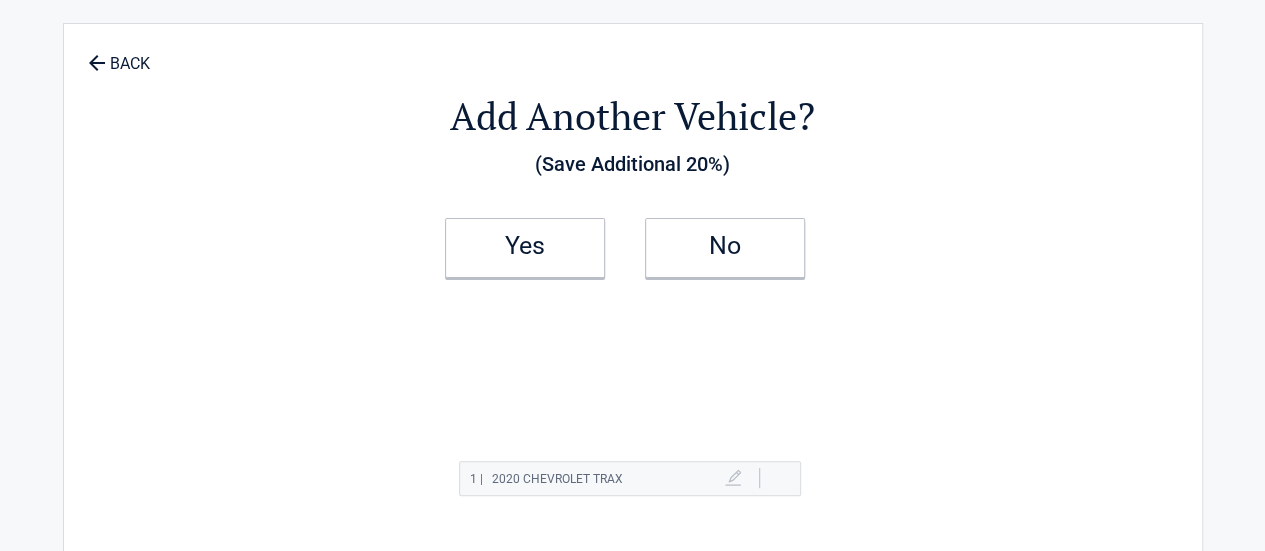scroll, scrollTop: 0, scrollLeft: 0, axis: both 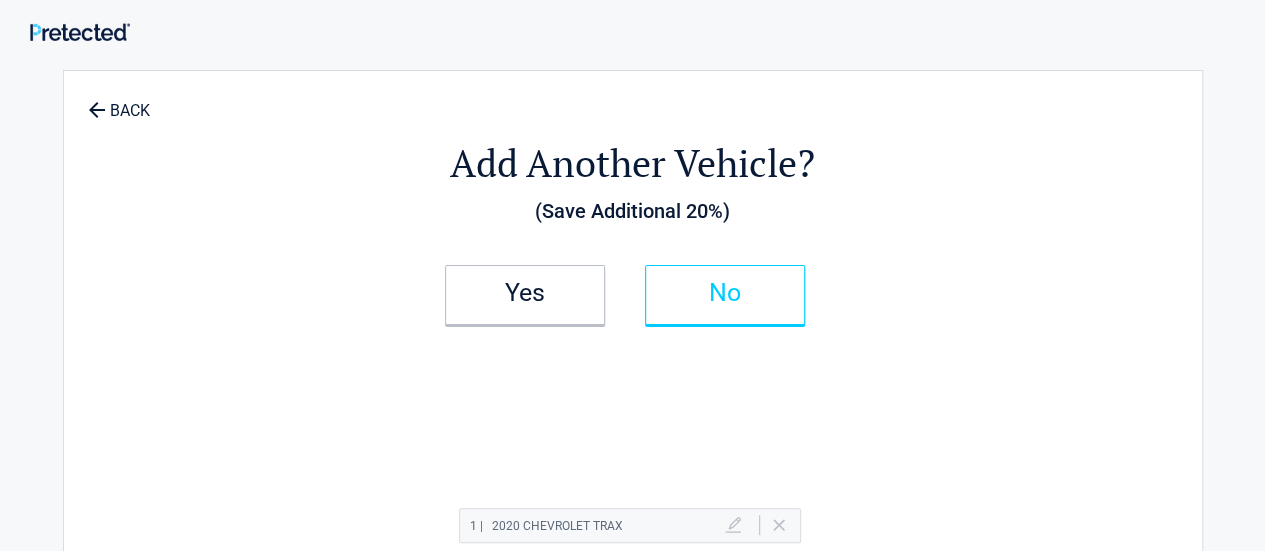 click on "No" at bounding box center (725, 293) 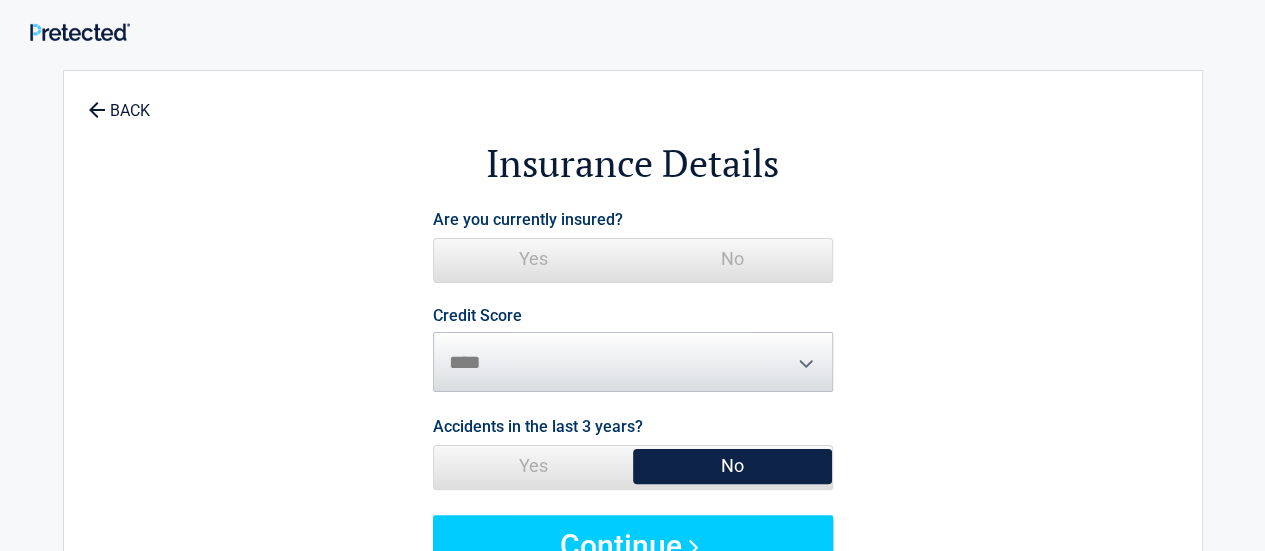 click on "Yes" at bounding box center (533, 259) 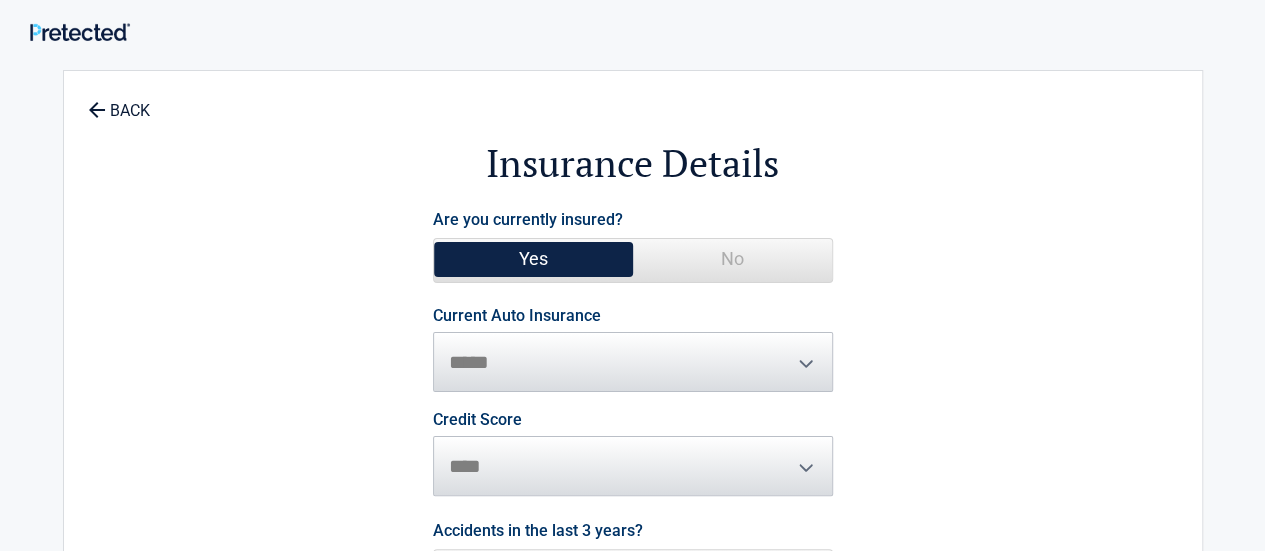 click on "**********" at bounding box center [633, 350] 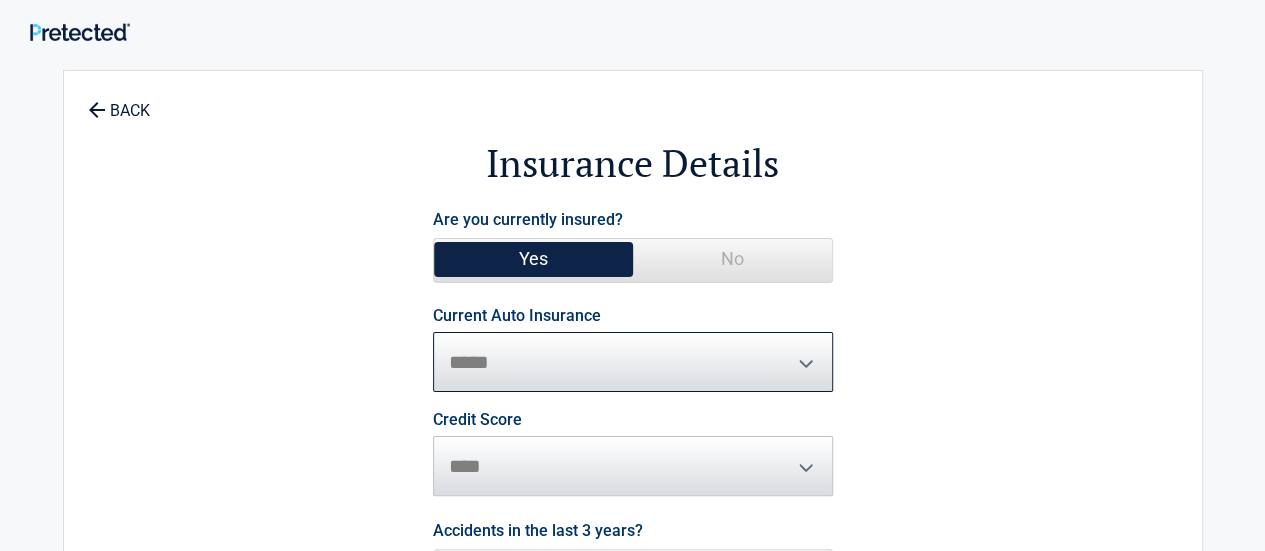 click on "**********" at bounding box center [633, 362] 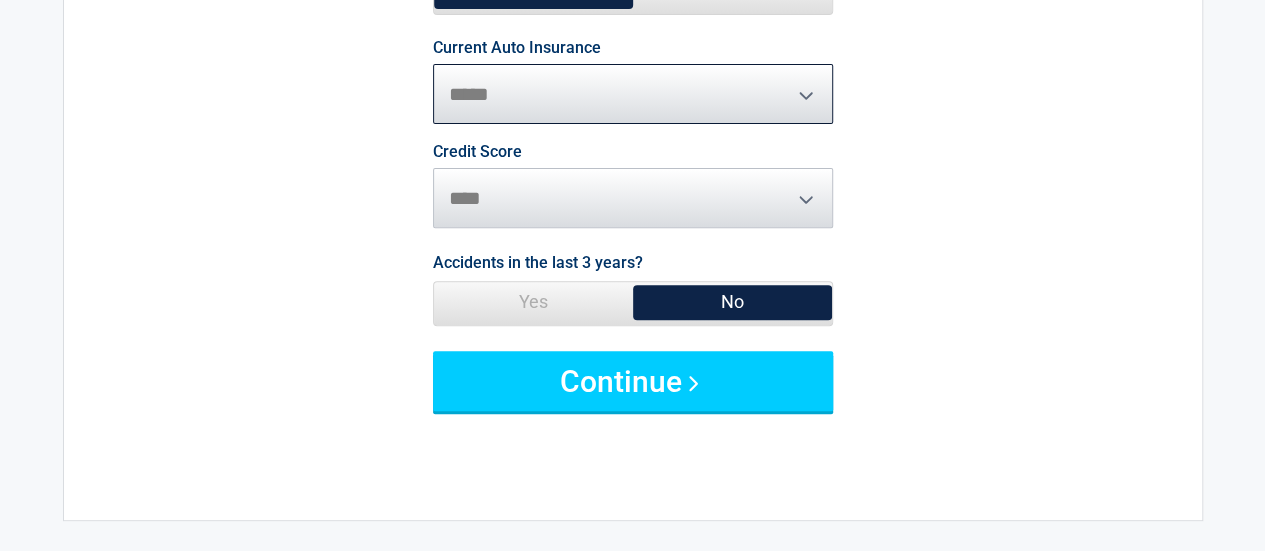 scroll, scrollTop: 270, scrollLeft: 0, axis: vertical 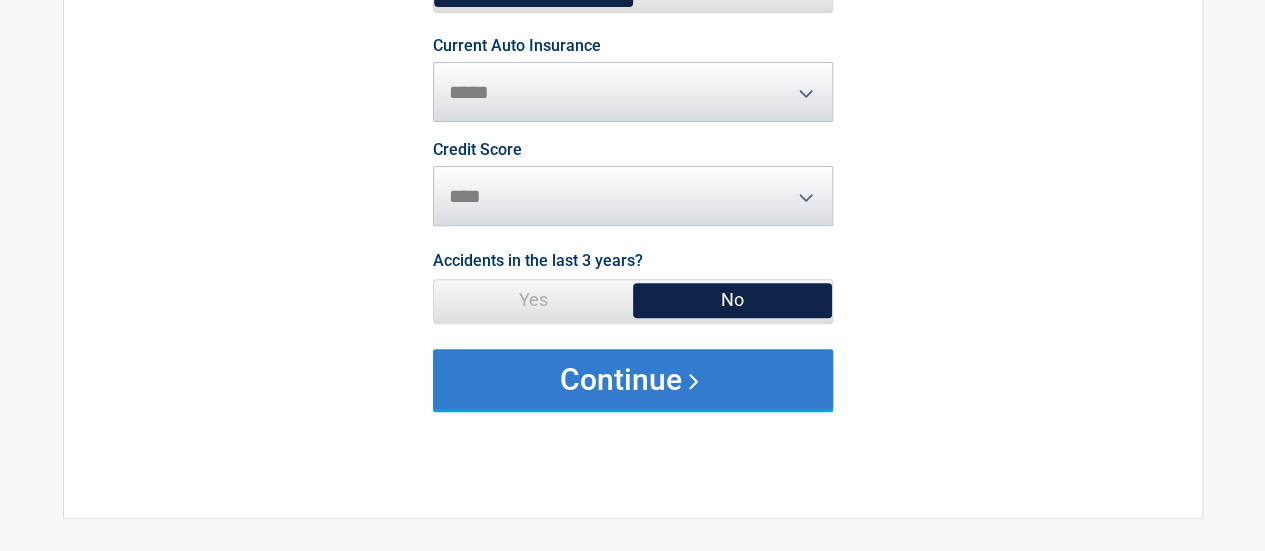 click on "Continue" at bounding box center (633, 379) 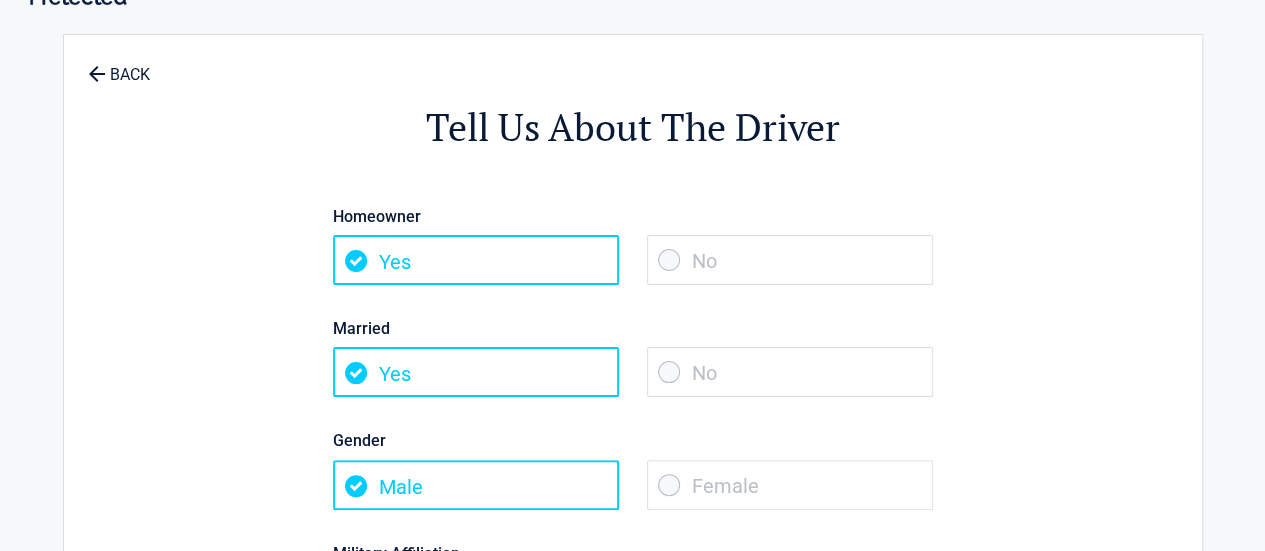 scroll, scrollTop: 0, scrollLeft: 0, axis: both 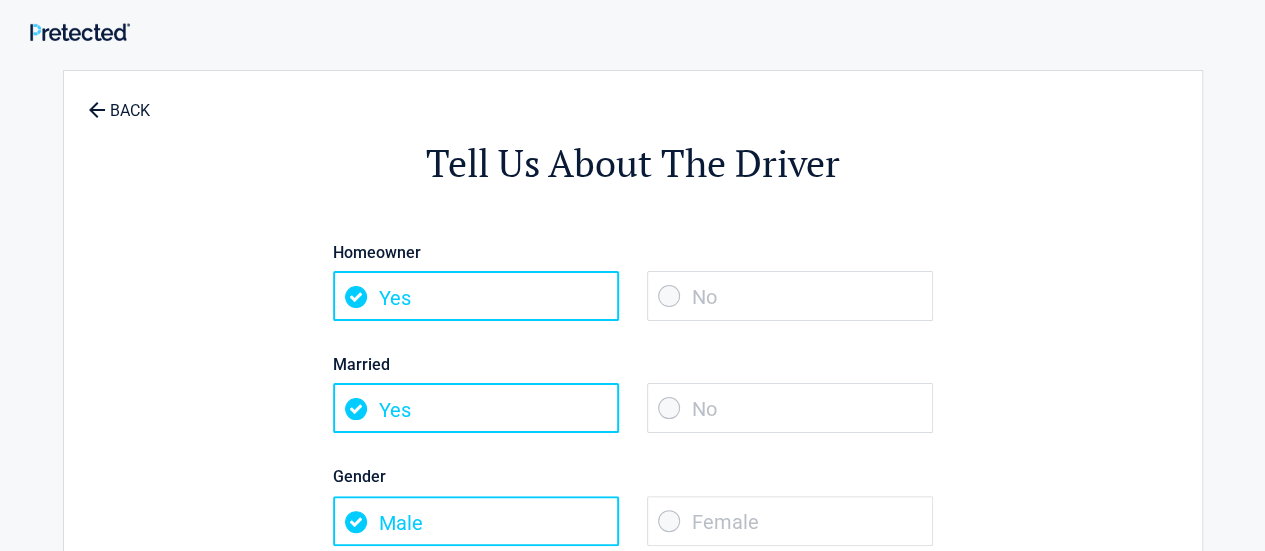 click on "No" at bounding box center (790, 296) 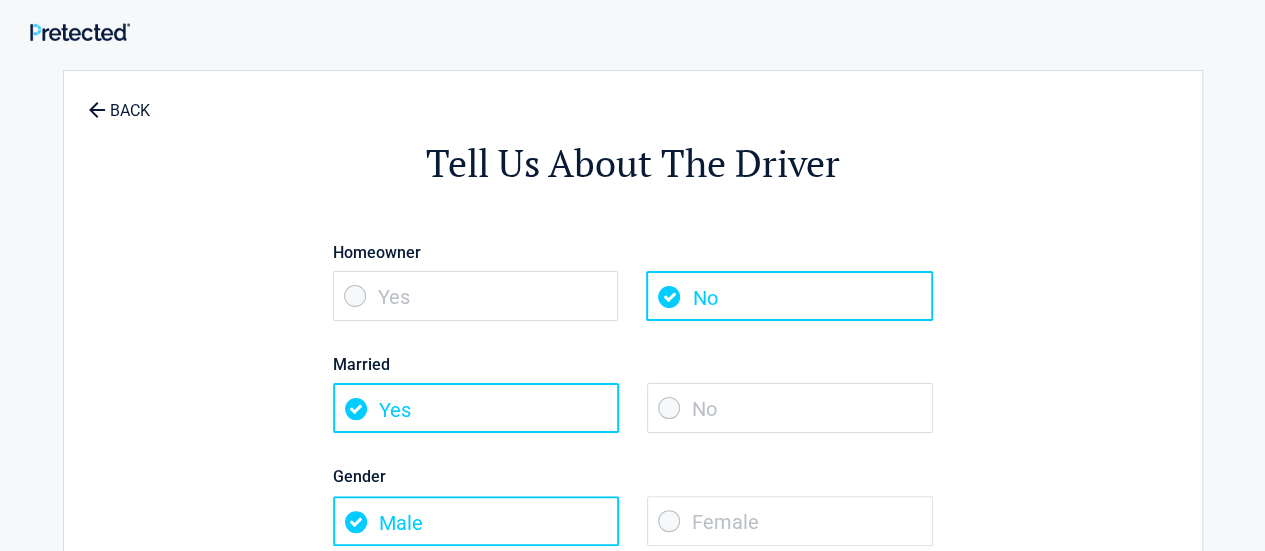 click on "No" at bounding box center [790, 408] 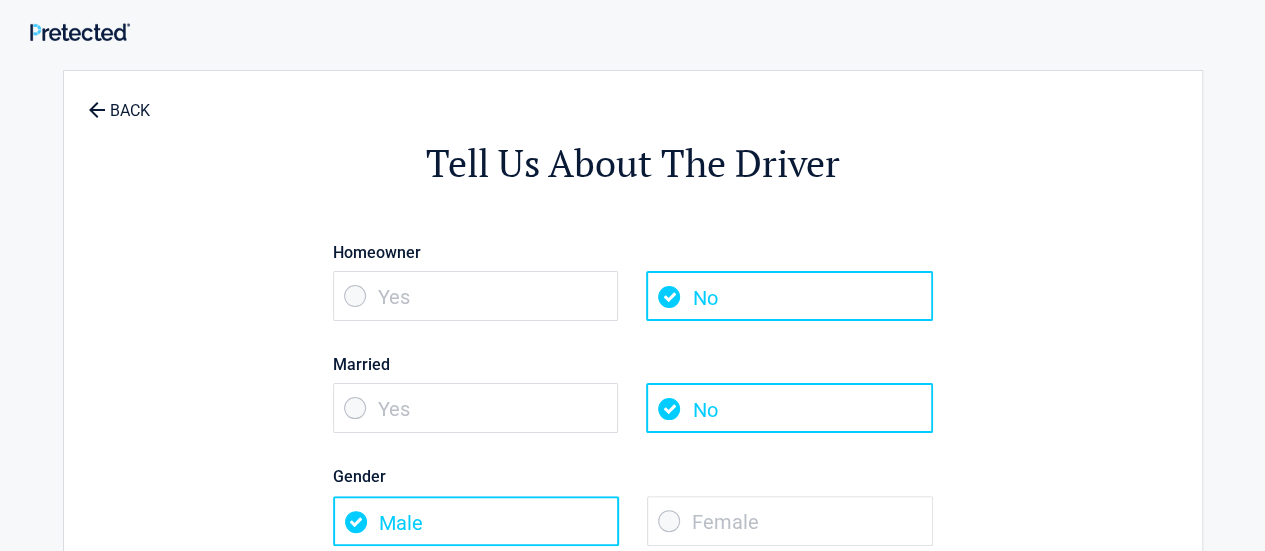 click on "Female" at bounding box center (790, 521) 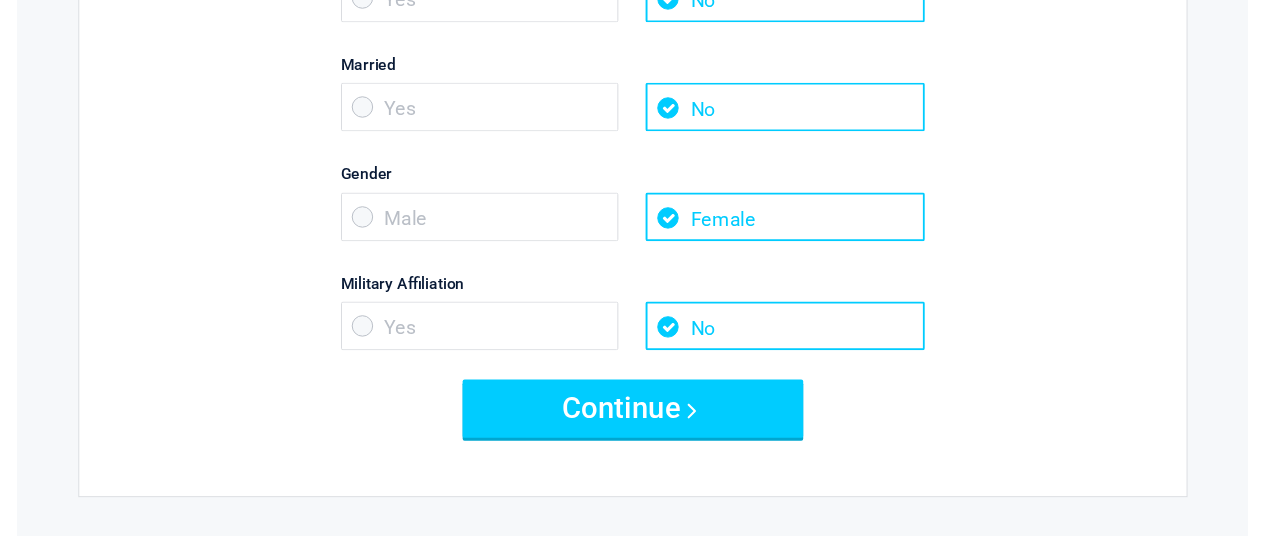 scroll, scrollTop: 307, scrollLeft: 0, axis: vertical 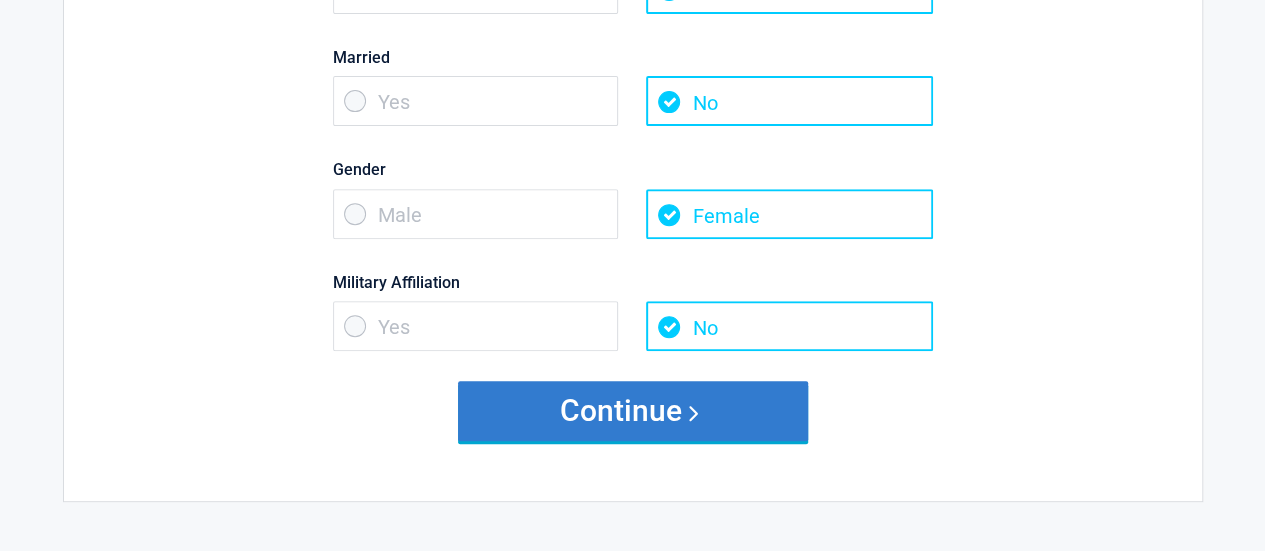 click on "Continue" at bounding box center (633, 411) 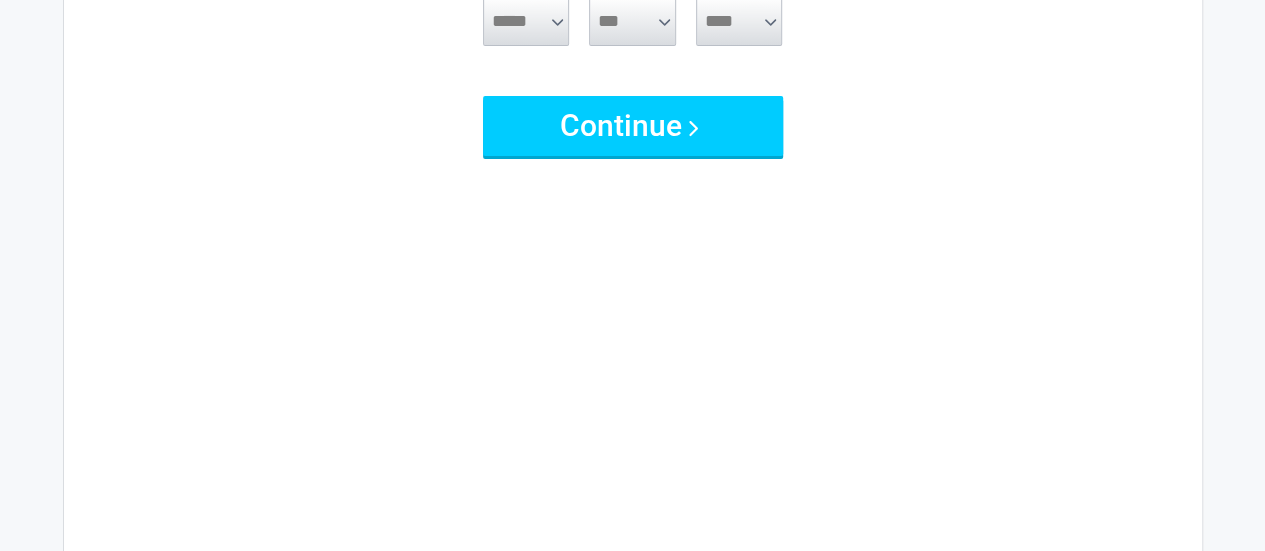 scroll, scrollTop: 0, scrollLeft: 0, axis: both 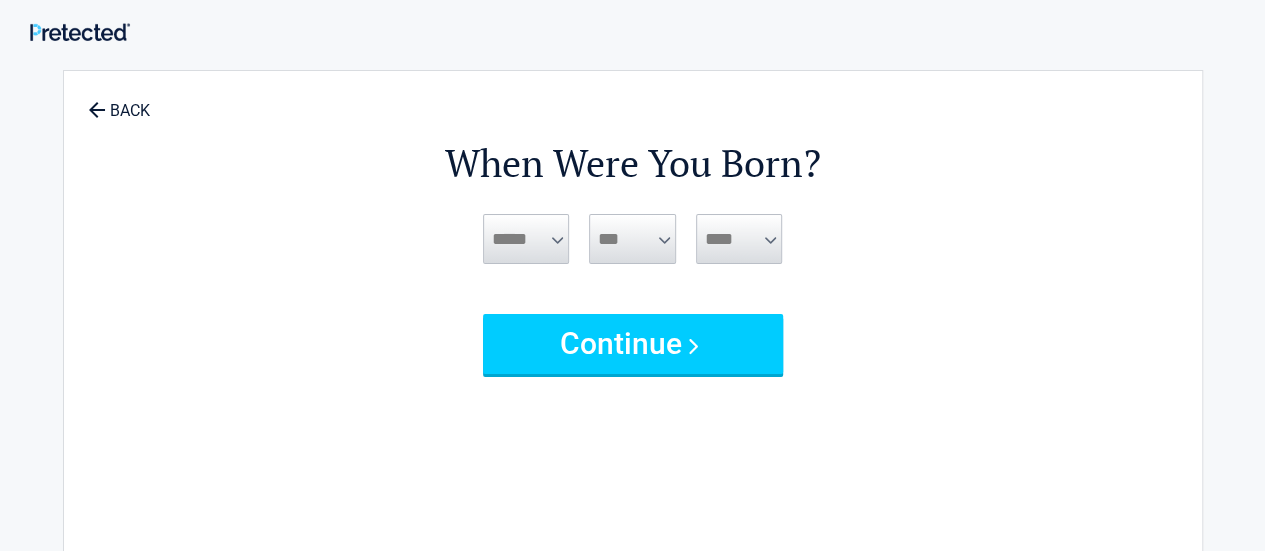 click on "*****
***
***
***
***
***
***
***
***
***
***
***
***" at bounding box center [526, 239] 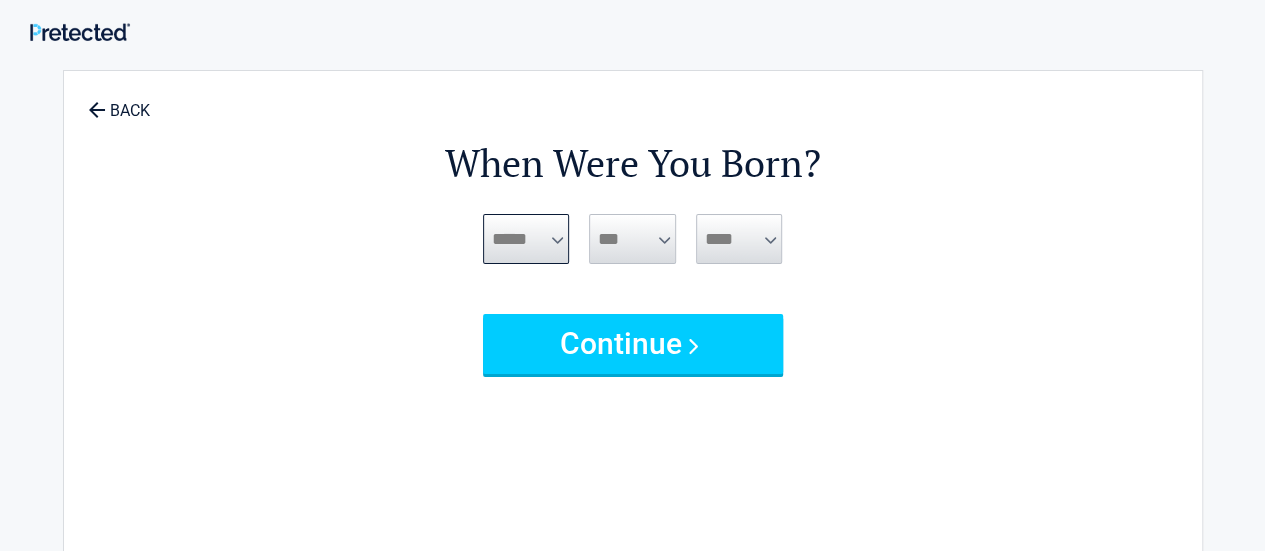 click on "*****
***
***
***
***
***
***
***
***
***
***
***
***" at bounding box center [526, 239] 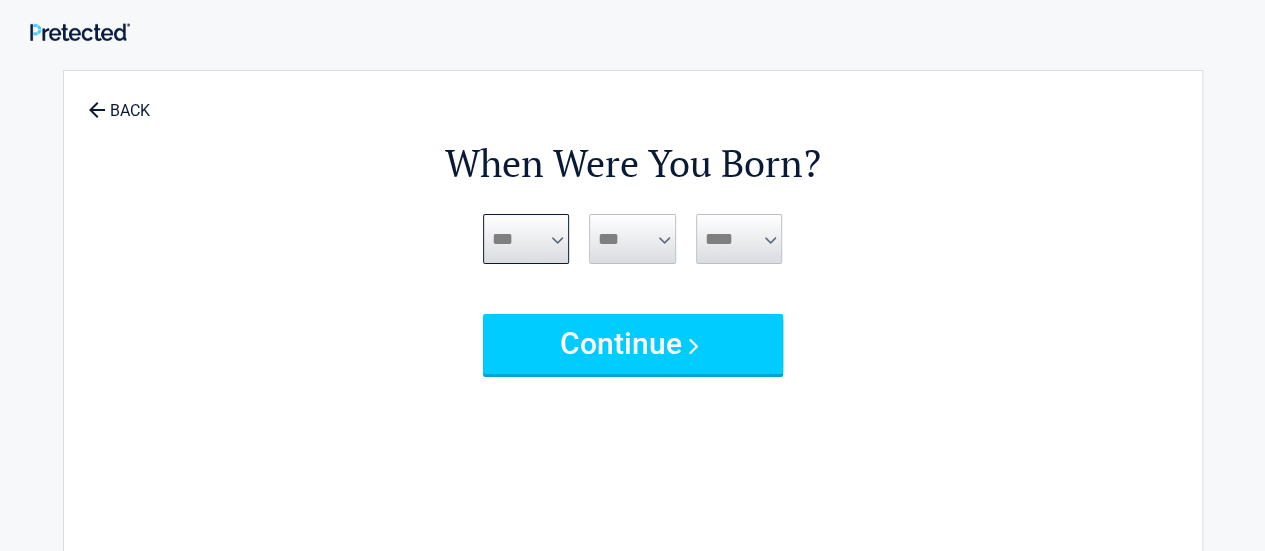 click on "*****
***
***
***
***
***
***
***
***
***
***
***
***" at bounding box center [526, 239] 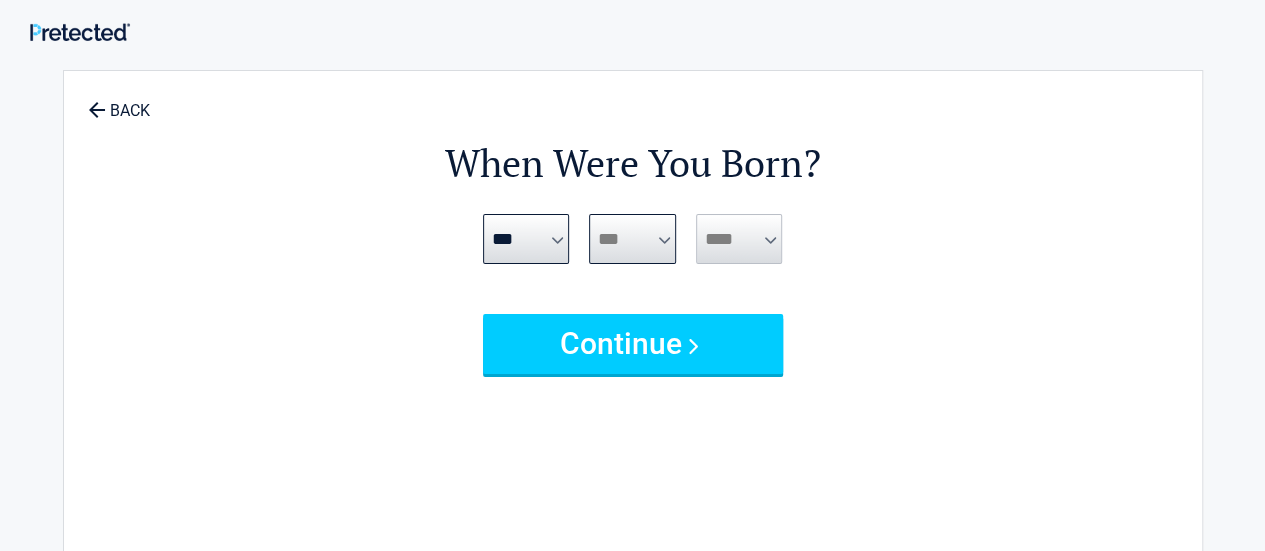 click on "*** * * * * * * * * * ** ** ** ** ** ** ** ** ** ** ** ** ** ** ** ** ** ** ** ** ** **" at bounding box center [632, 239] 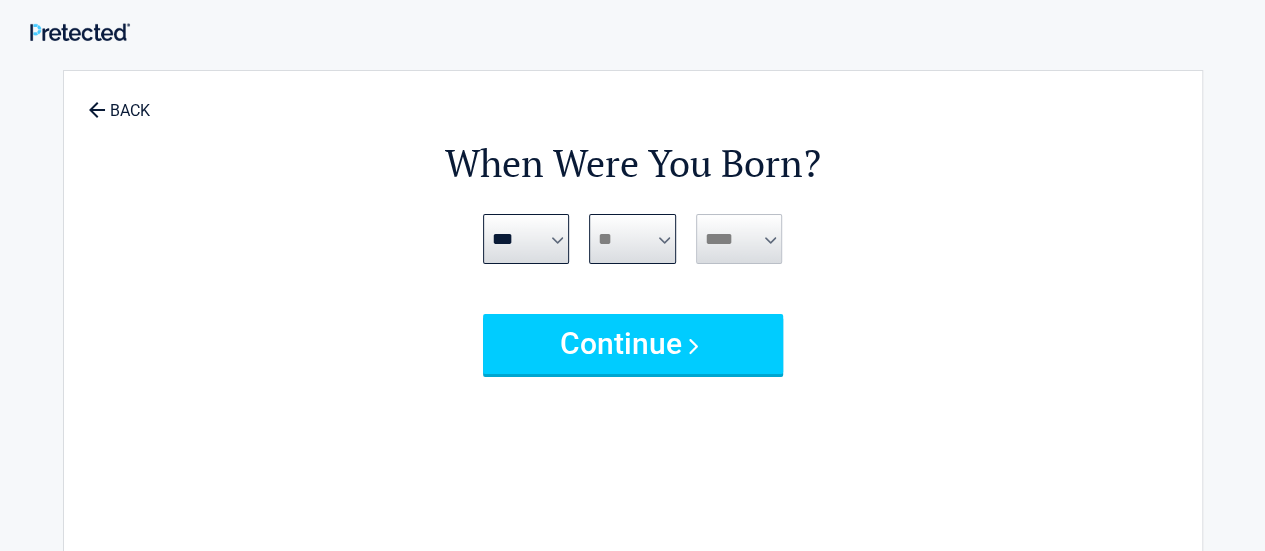 click on "*** * * * * * * * * * ** ** ** ** ** ** ** ** ** ** ** ** ** ** ** ** ** ** ** ** ** **" at bounding box center (632, 239) 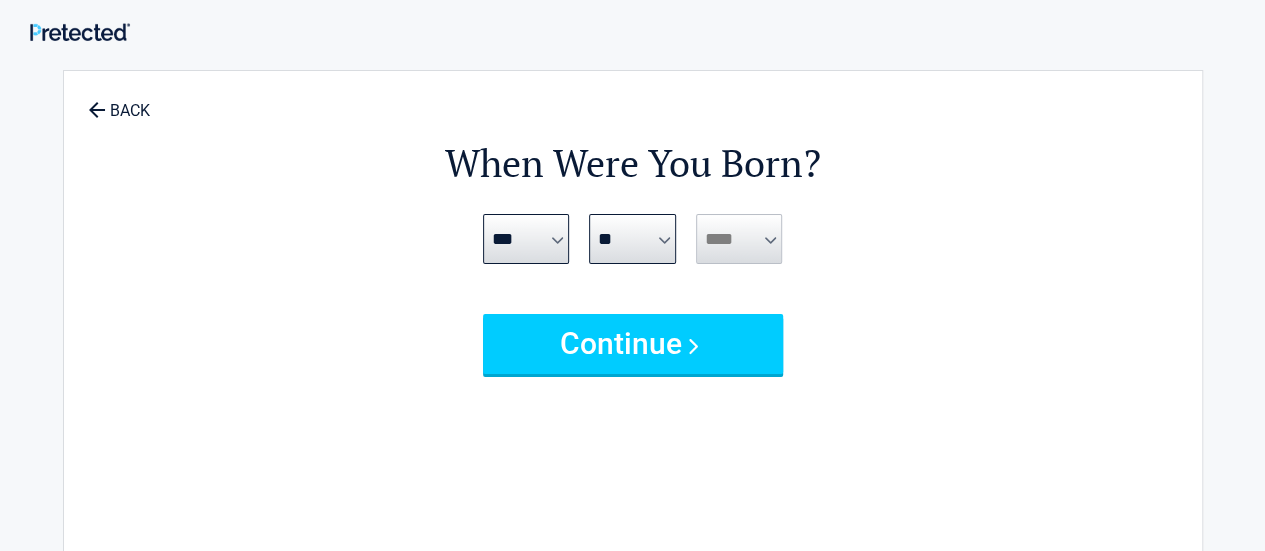 click on "****
****
****
****
****
****
****
****
****
****
****
****
****
****
****
****
****
****
****
****
****
****
****
****
****
****
****
****
****
****
****
****
****
****
****
****
****
****
****
****
****
****
****
****
****
****
****
****
****
****
****
****
****
****
****
****
****
****
****
****
****
****
**** ****" at bounding box center (739, 239) 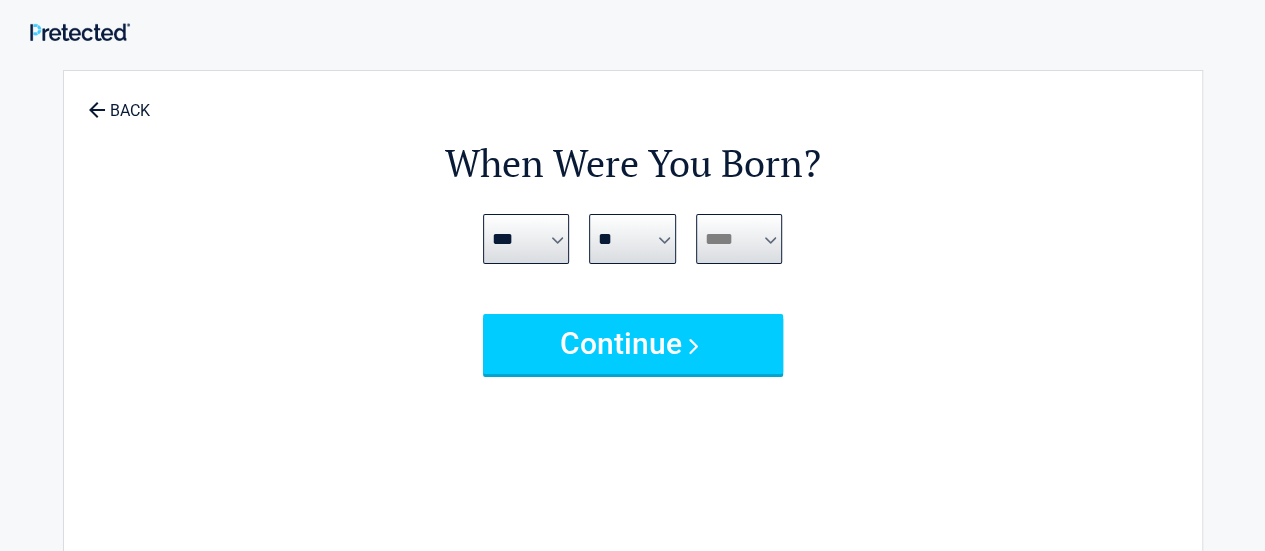 click on "****
****
****
****
****
****
****
****
****
****
****
****
****
****
****
****
****
****
****
****
****
****
****
****
****
****
****
****
****
****
****
****
****
****
****
****
****
****
****
****
****
****
****
****
****
****
****
****
****
****
****
****
****
****
****
****
****
****
****
****
****
****
****
****" at bounding box center (739, 239) 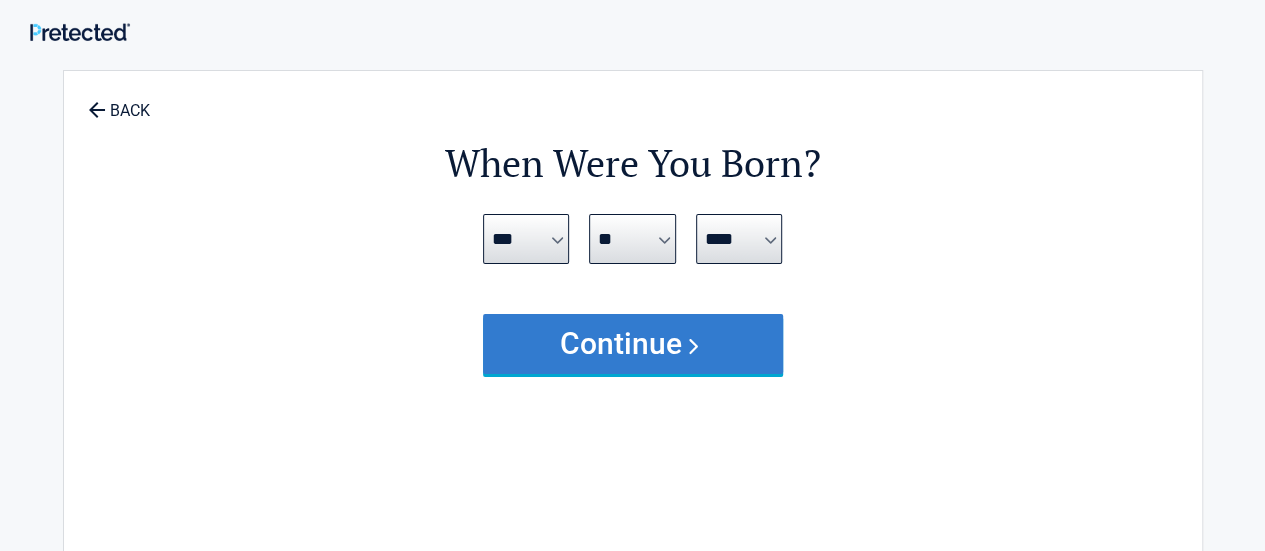 click on "Continue" at bounding box center (633, 344) 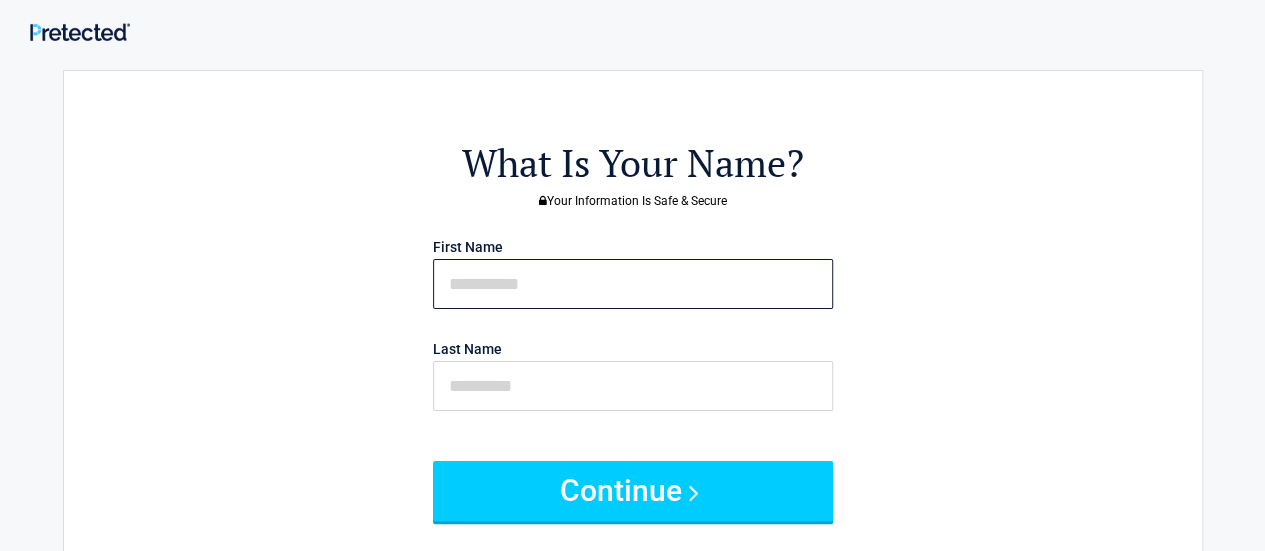 click at bounding box center (633, 284) 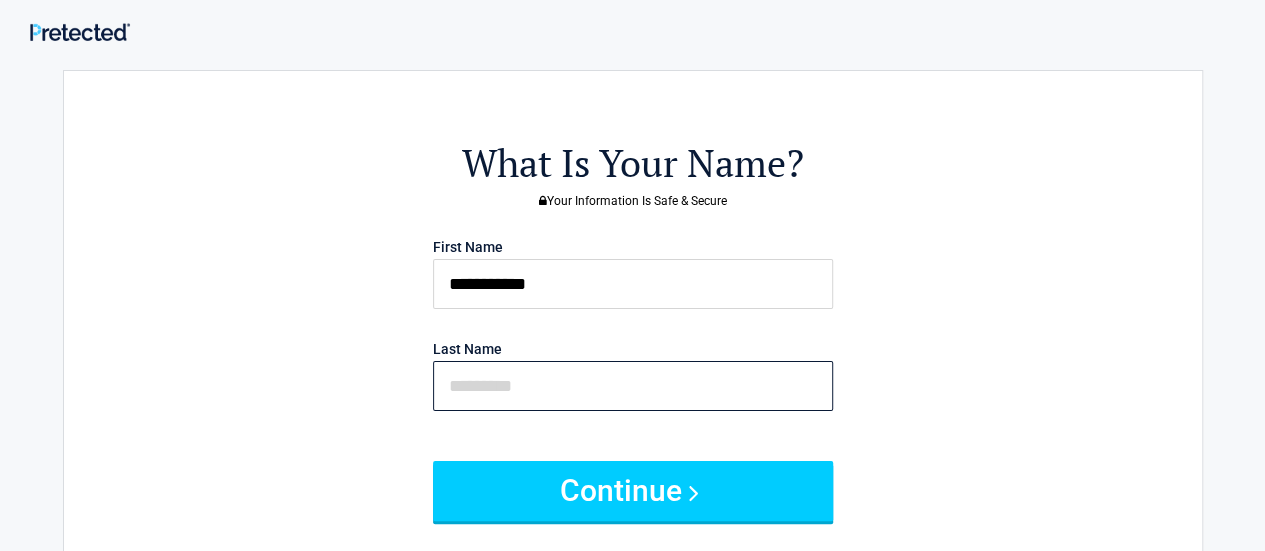 type on "********" 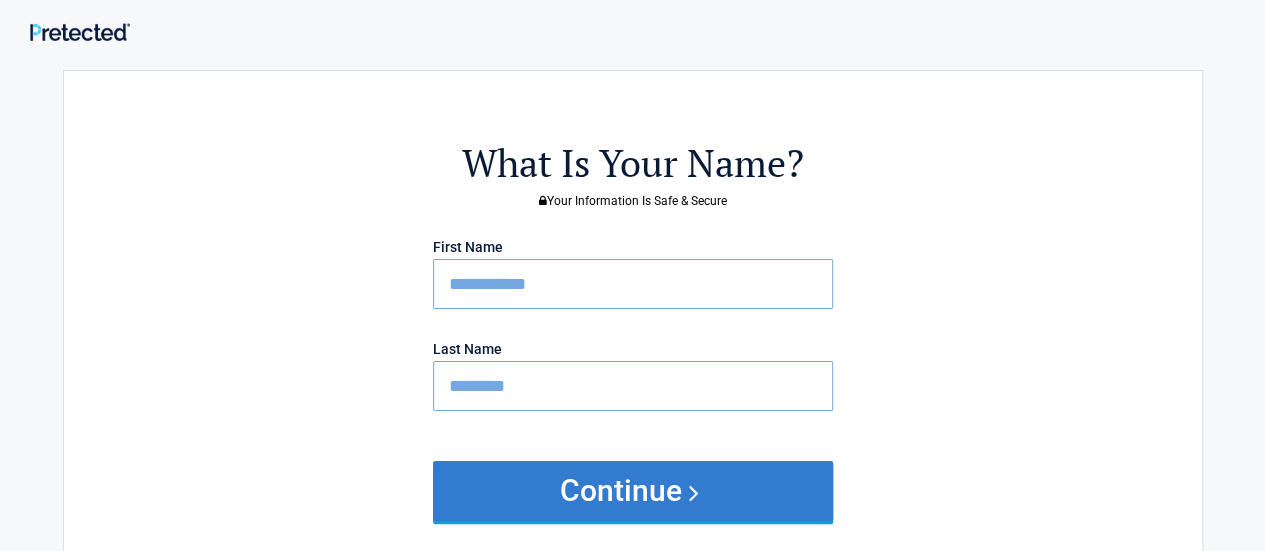 click on "Continue" at bounding box center [633, 491] 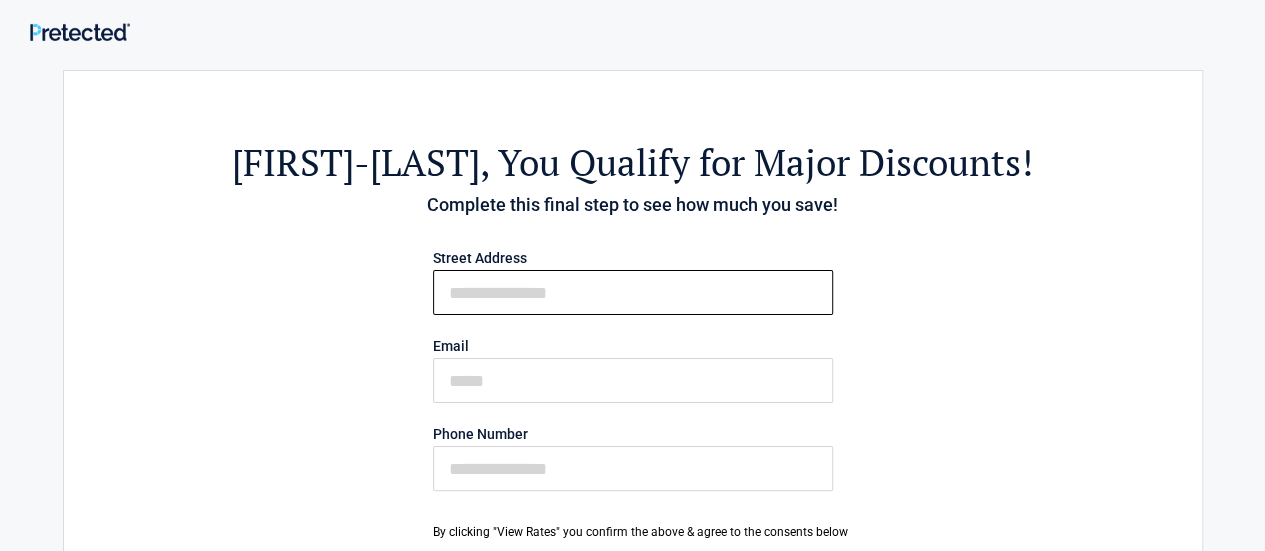 click on "First Name" at bounding box center [633, 292] 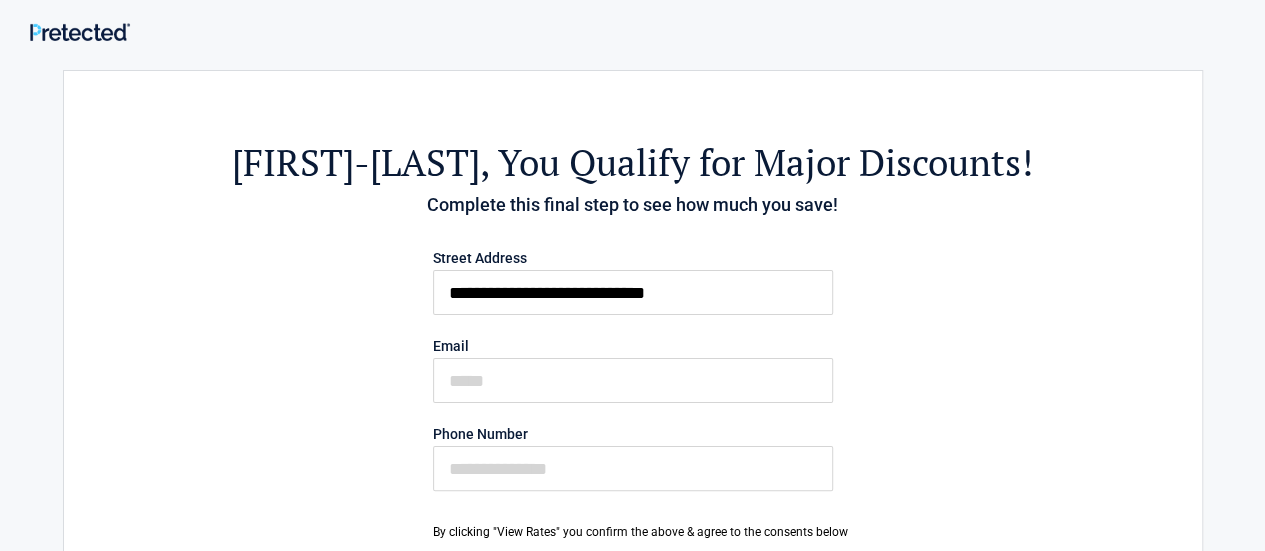 type on "**********" 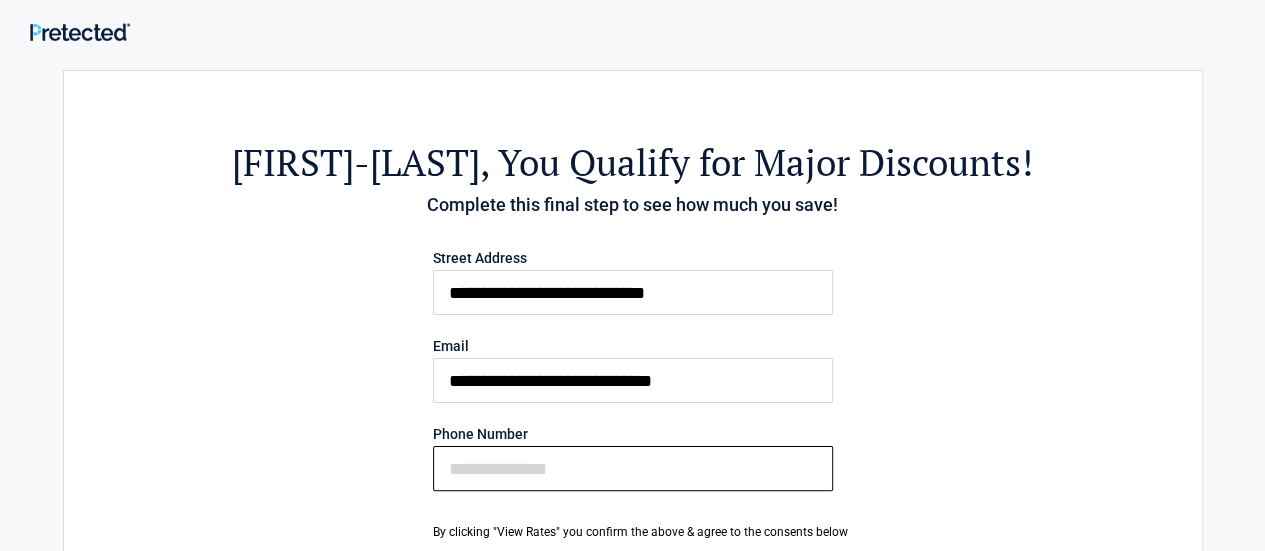 type on "**********" 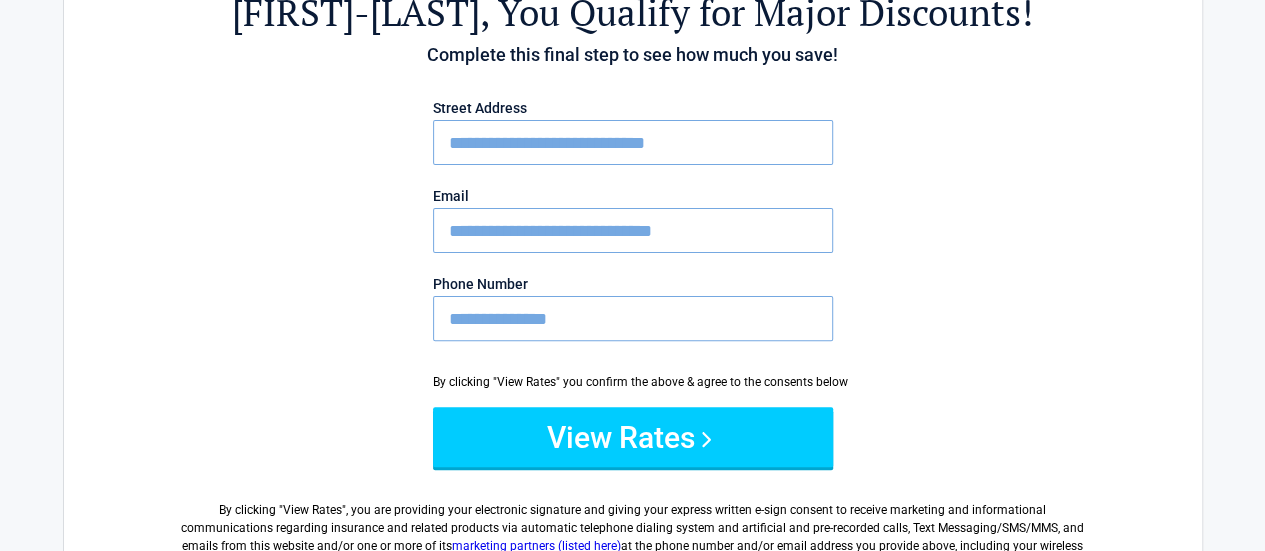 scroll, scrollTop: 154, scrollLeft: 0, axis: vertical 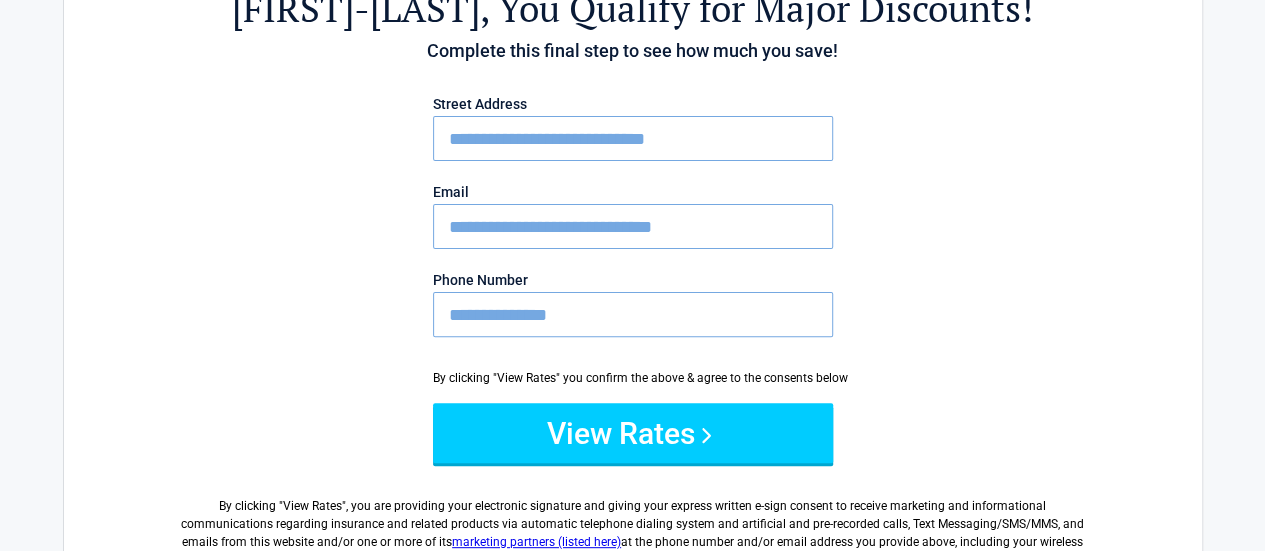 drag, startPoint x: 711, startPoint y: 225, endPoint x: 437, endPoint y: 250, distance: 275.13815 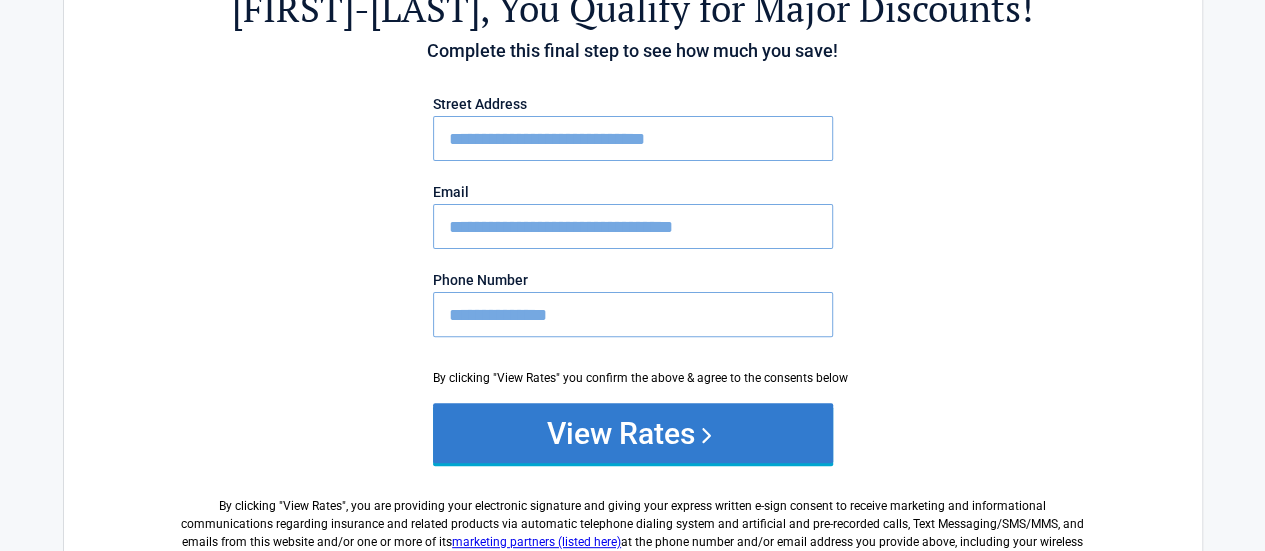 click on "View Rates" at bounding box center [633, 433] 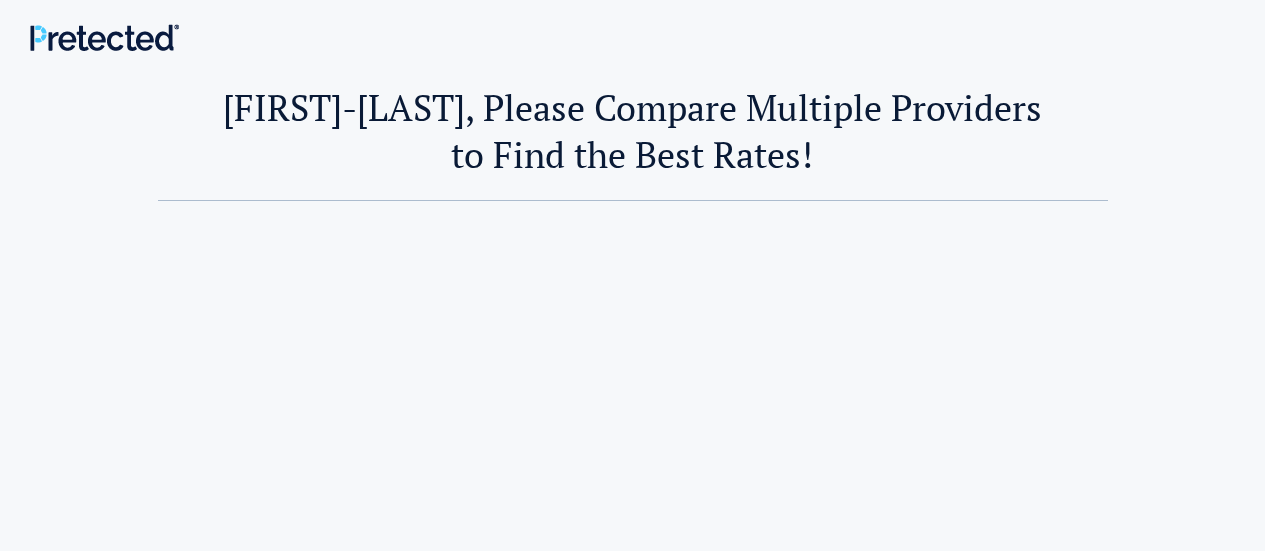 scroll, scrollTop: 0, scrollLeft: 0, axis: both 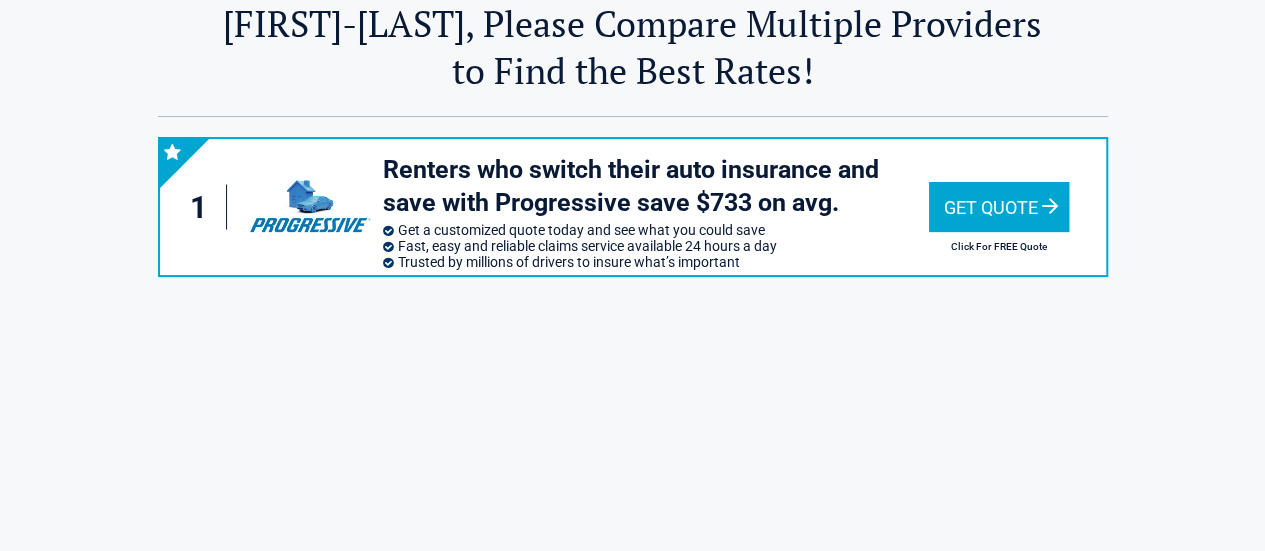 click on "Get Quote" at bounding box center (999, 207) 